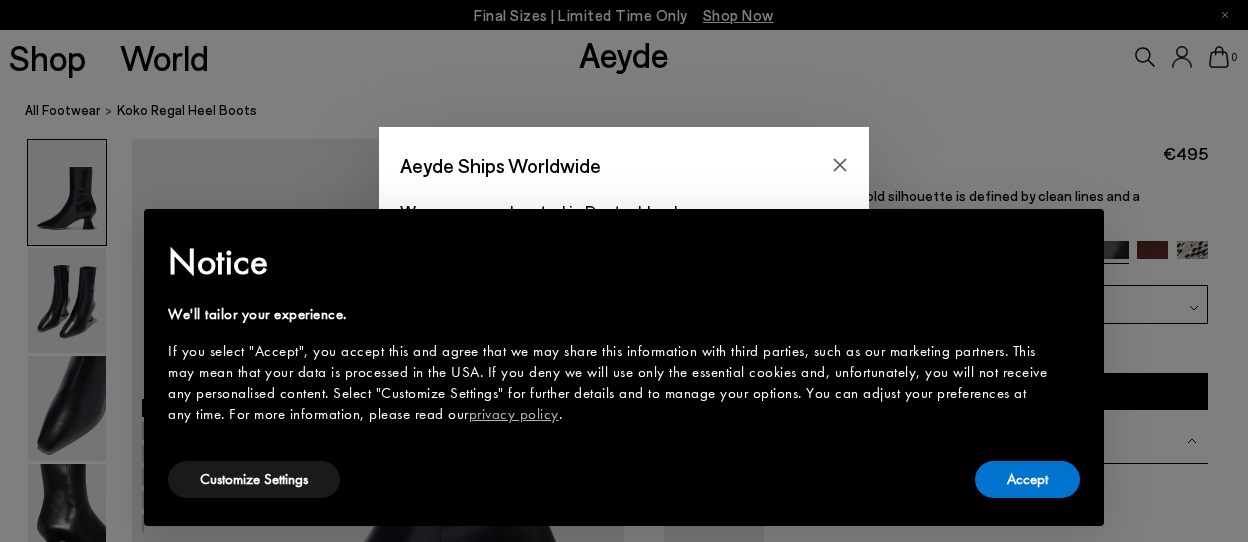 scroll, scrollTop: 0, scrollLeft: 0, axis: both 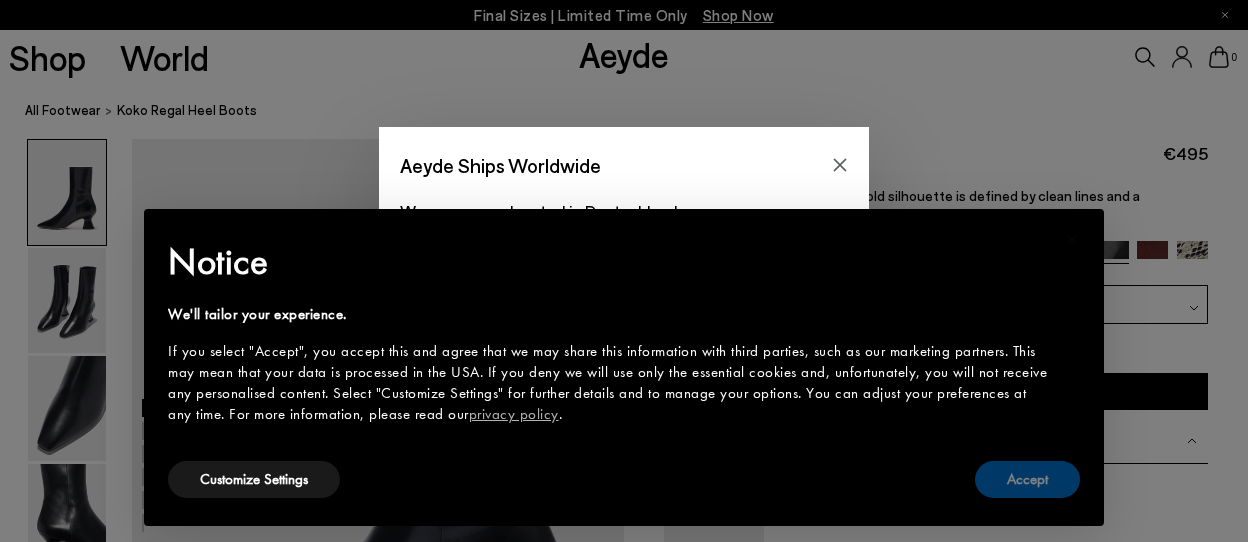 click on "Accept" at bounding box center (1027, 479) 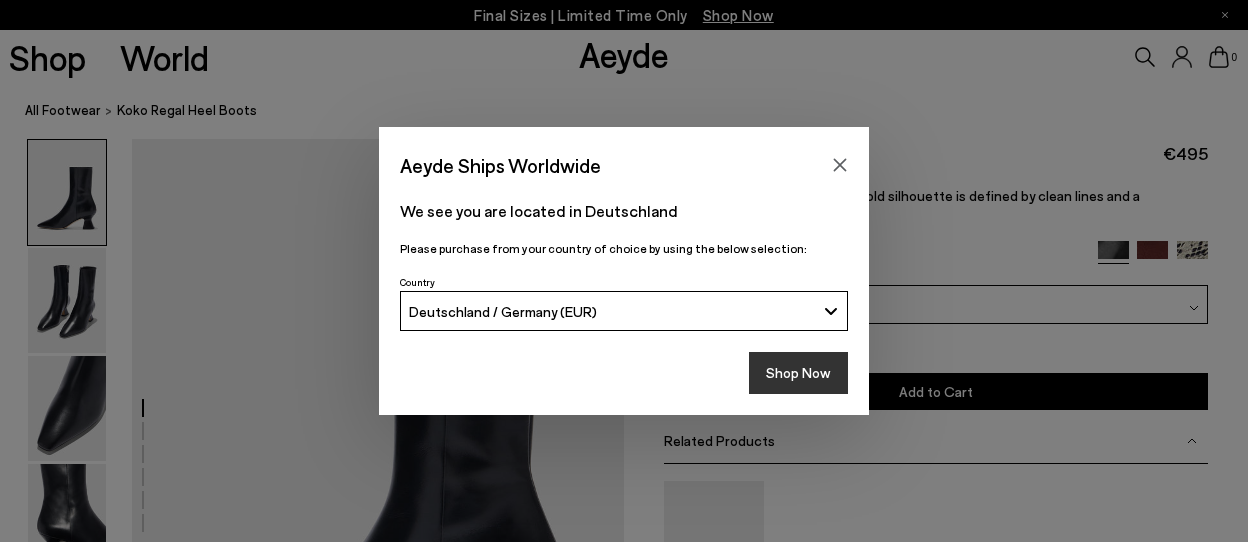 click on "Shop Now" at bounding box center [798, 373] 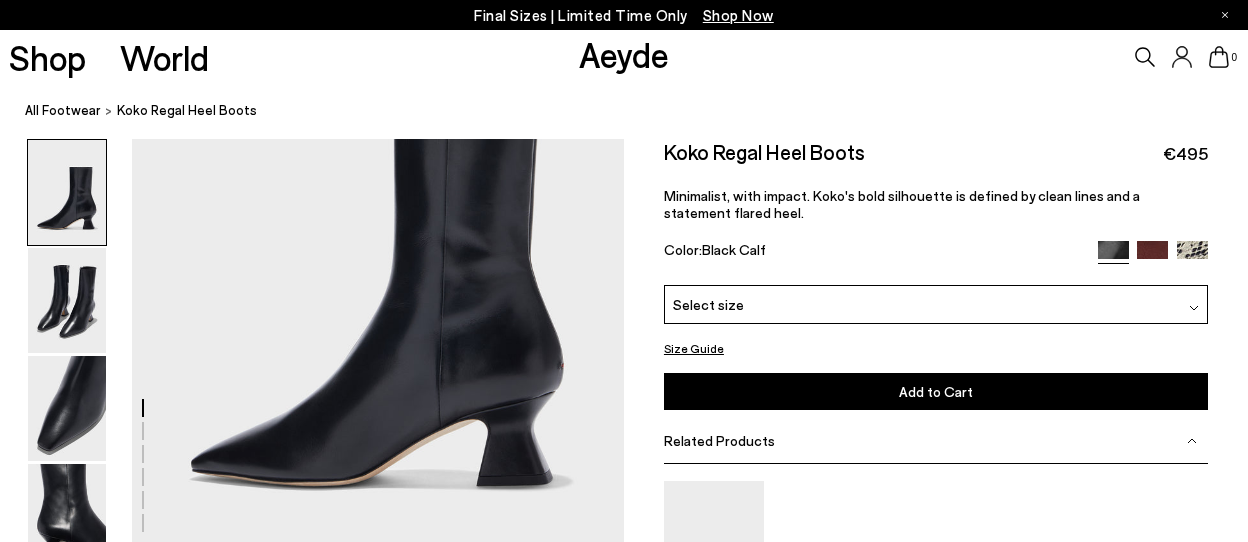 scroll, scrollTop: 157, scrollLeft: 0, axis: vertical 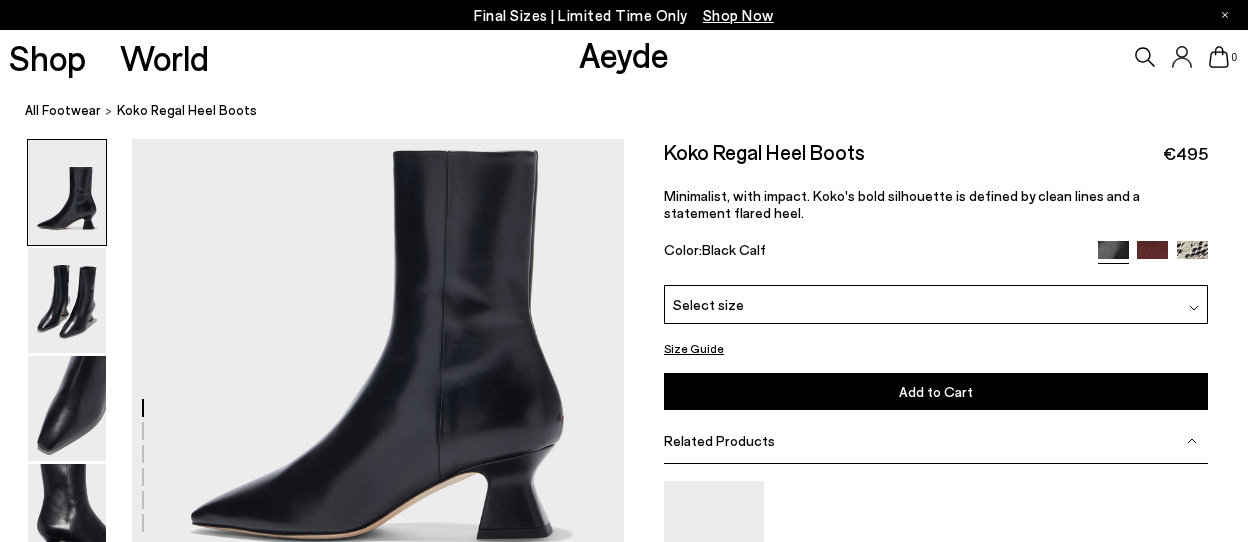 click at bounding box center [1152, 256] 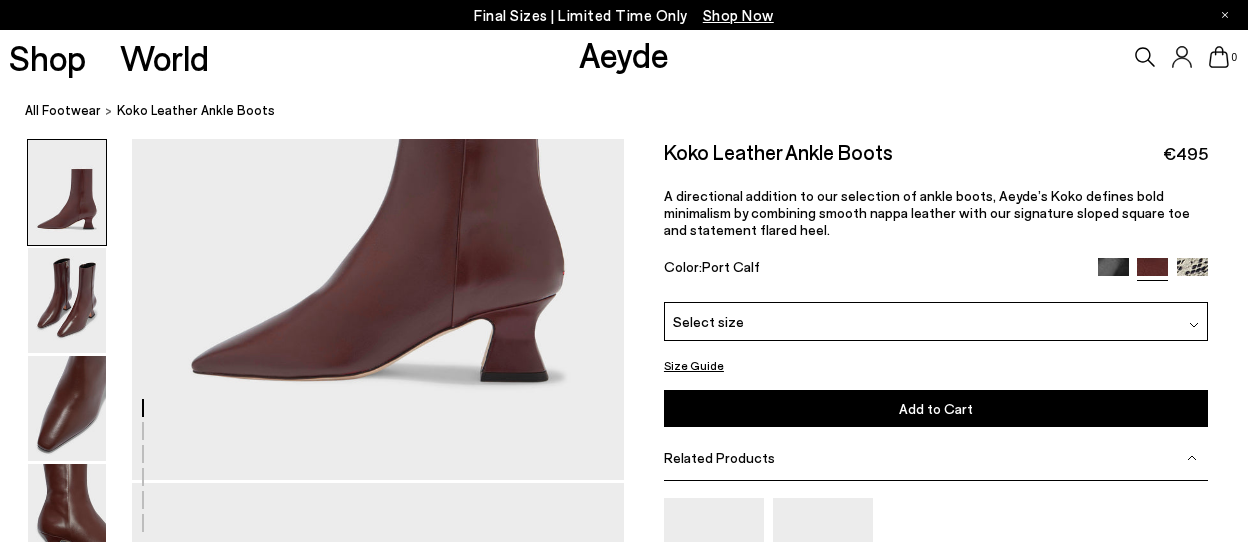 scroll, scrollTop: 263, scrollLeft: 0, axis: vertical 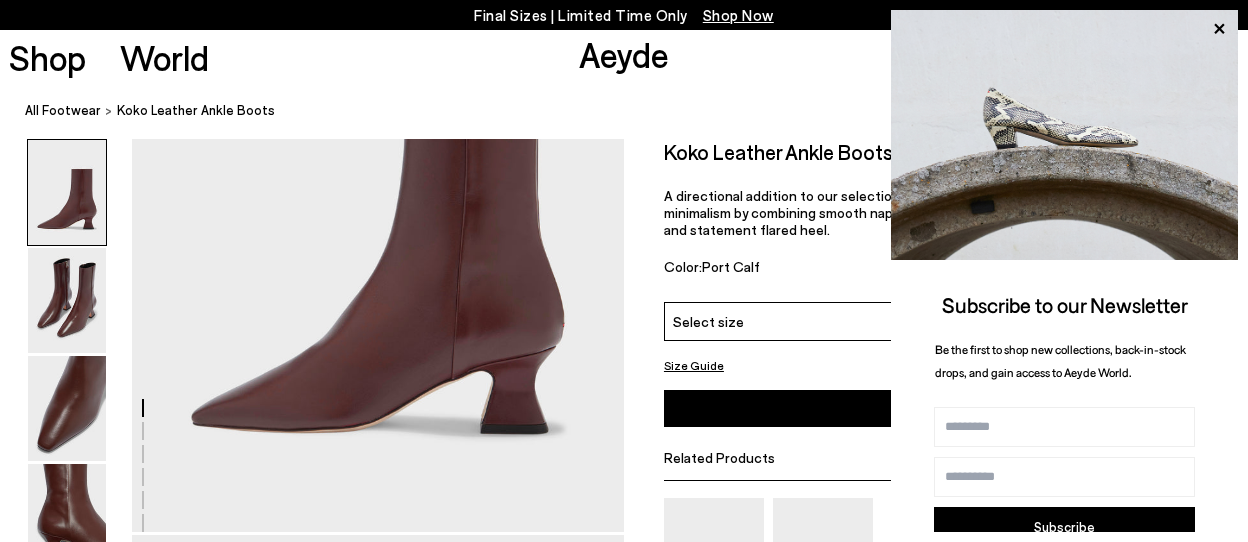 drag, startPoint x: 1199, startPoint y: 267, endPoint x: 1201, endPoint y: 294, distance: 27.073973 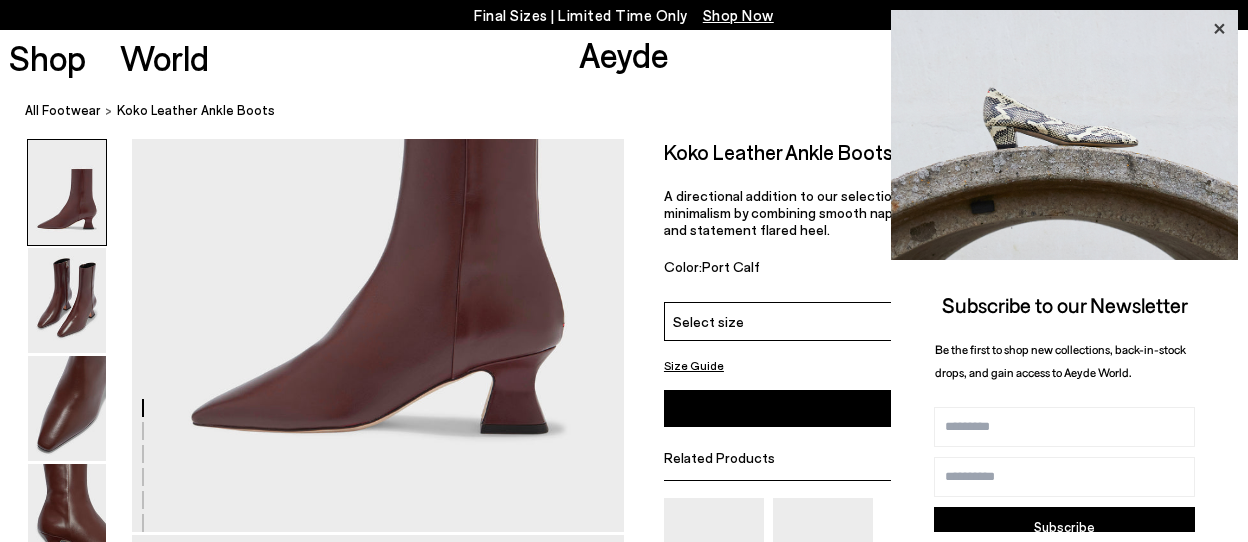 click 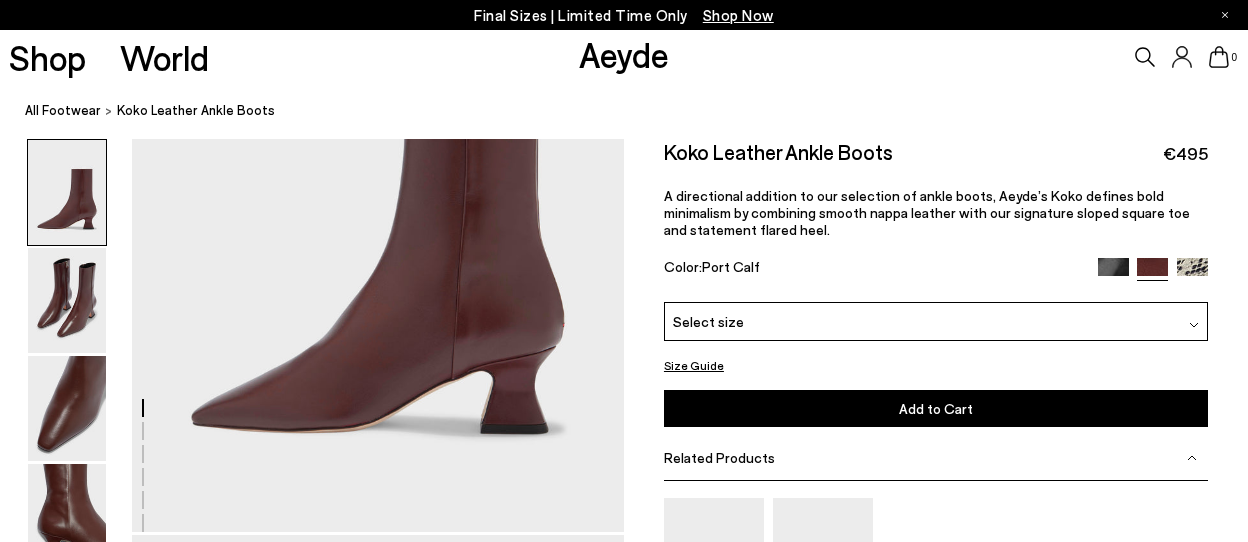 click on "Koko Leather Ankle Boots
€495
A directional addition to our selection of ankle boots, Aeyde’s Koko defines bold minimalism by combining smooth nappa leather with our signature sloped square toe and statement flared heel.
Color:  Port Calf" at bounding box center [936, 220] 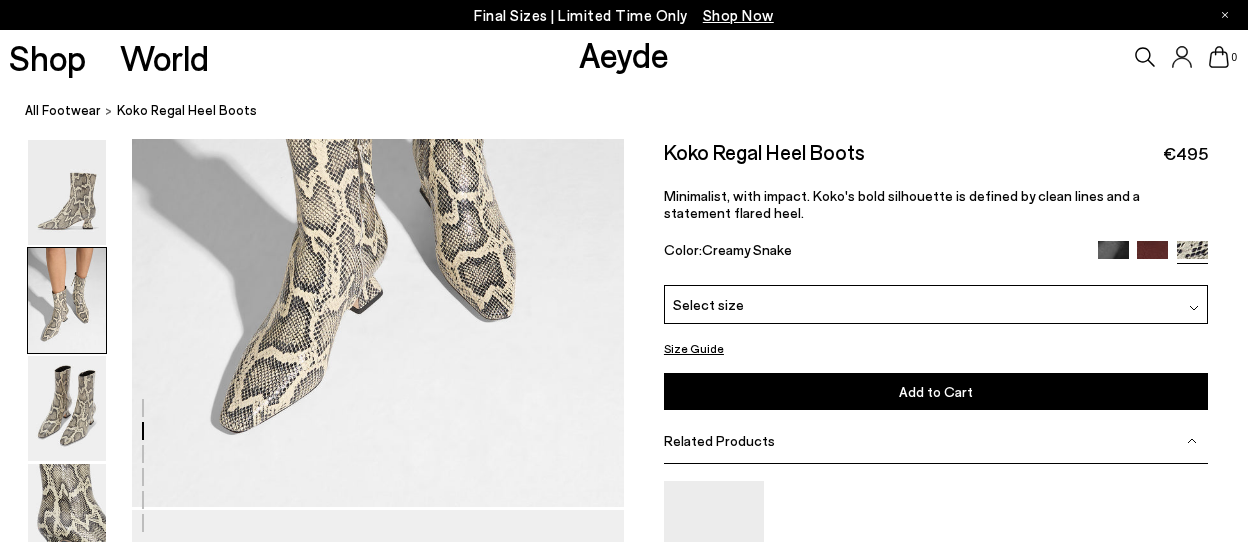 scroll, scrollTop: 895, scrollLeft: 0, axis: vertical 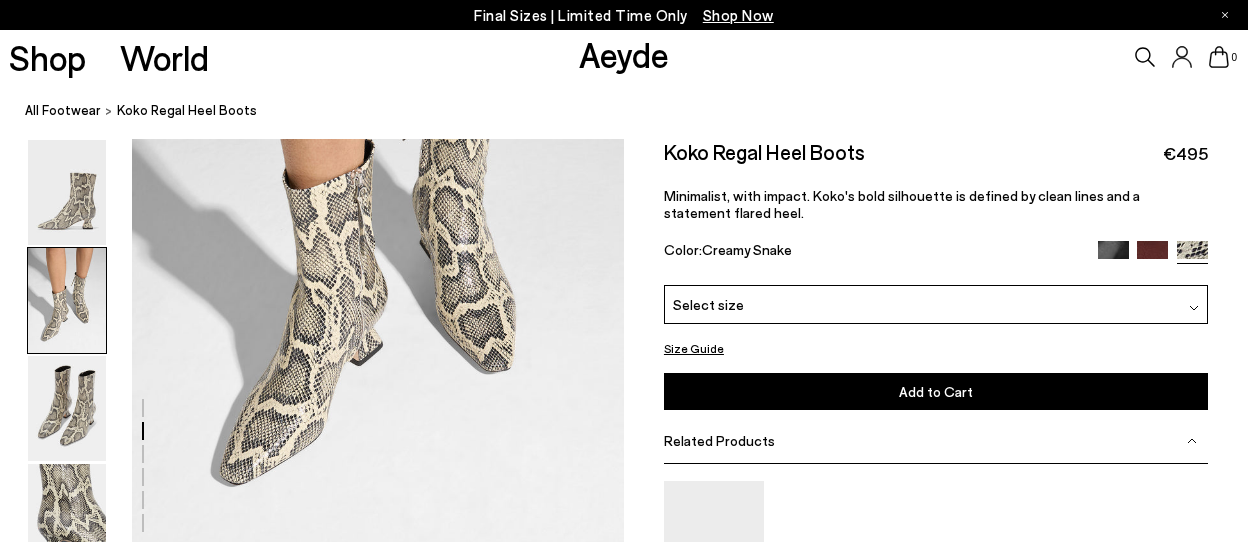click at bounding box center (1113, 256) 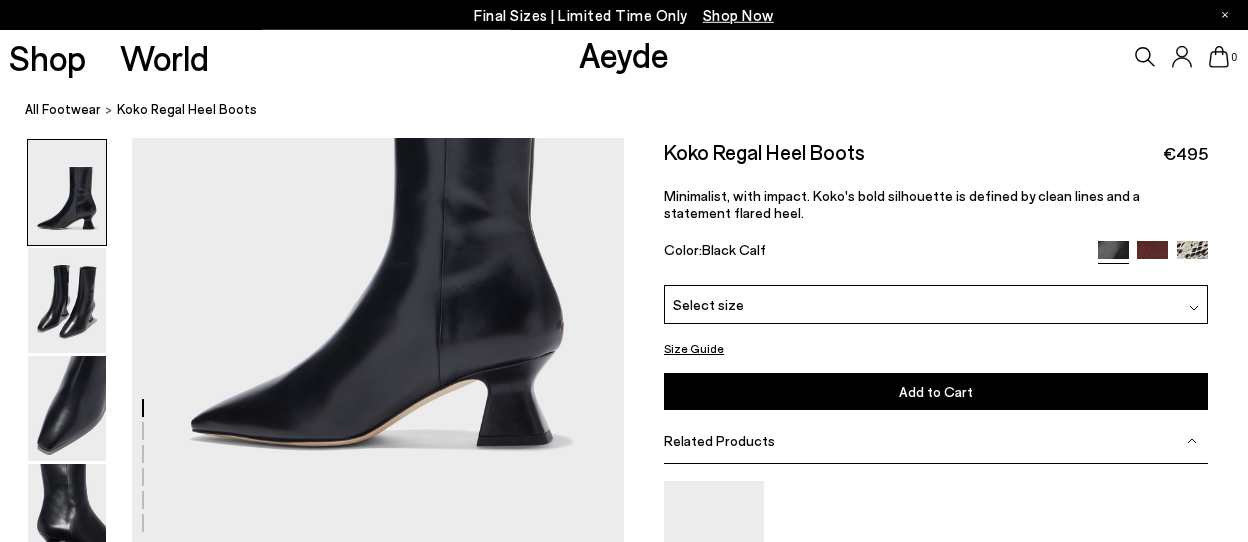 scroll, scrollTop: 263, scrollLeft: 0, axis: vertical 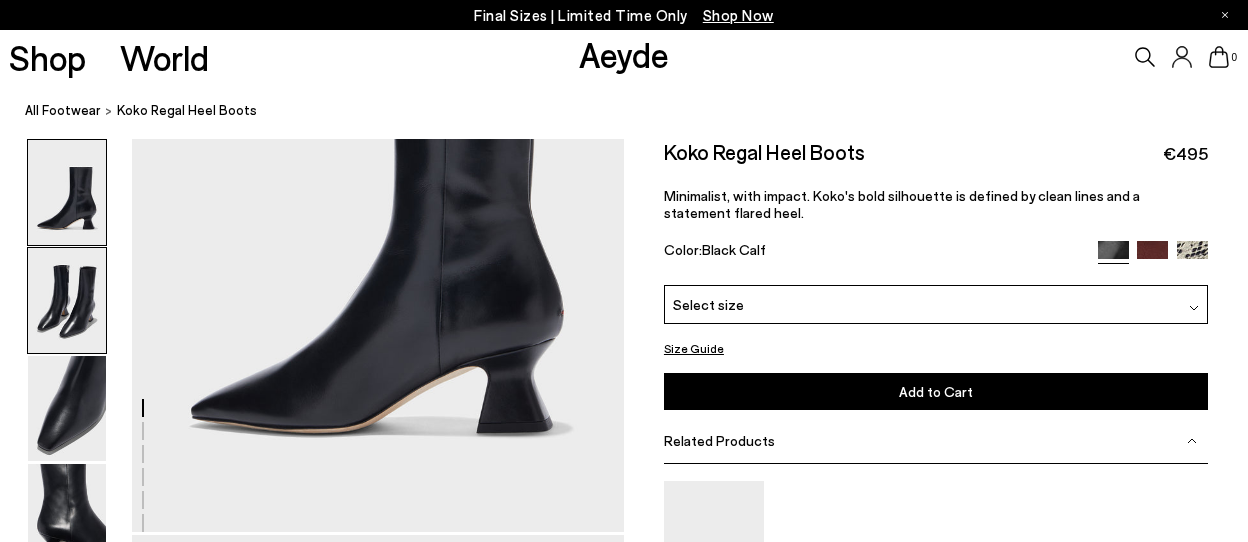 click at bounding box center [67, 300] 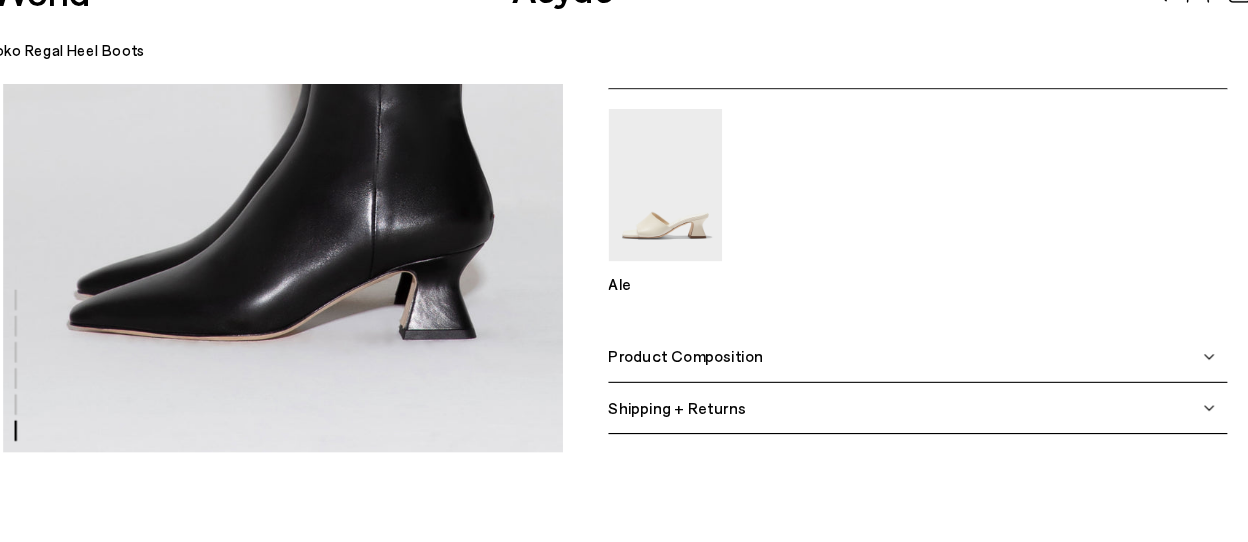 scroll, scrollTop: 3632, scrollLeft: 0, axis: vertical 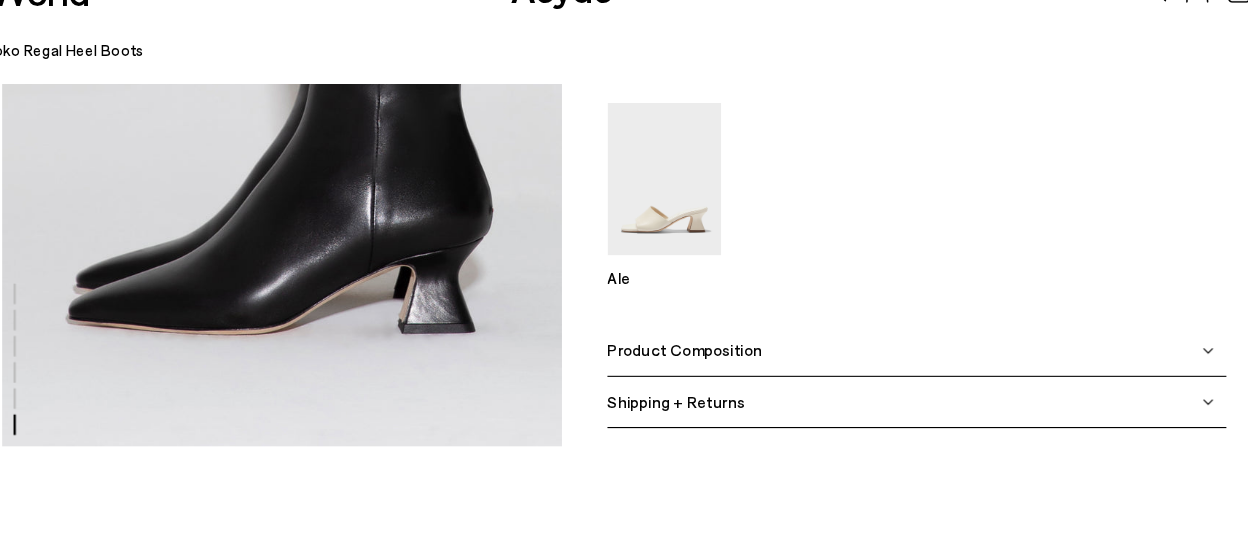 click on "Product Composition" at bounding box center [936, 374] 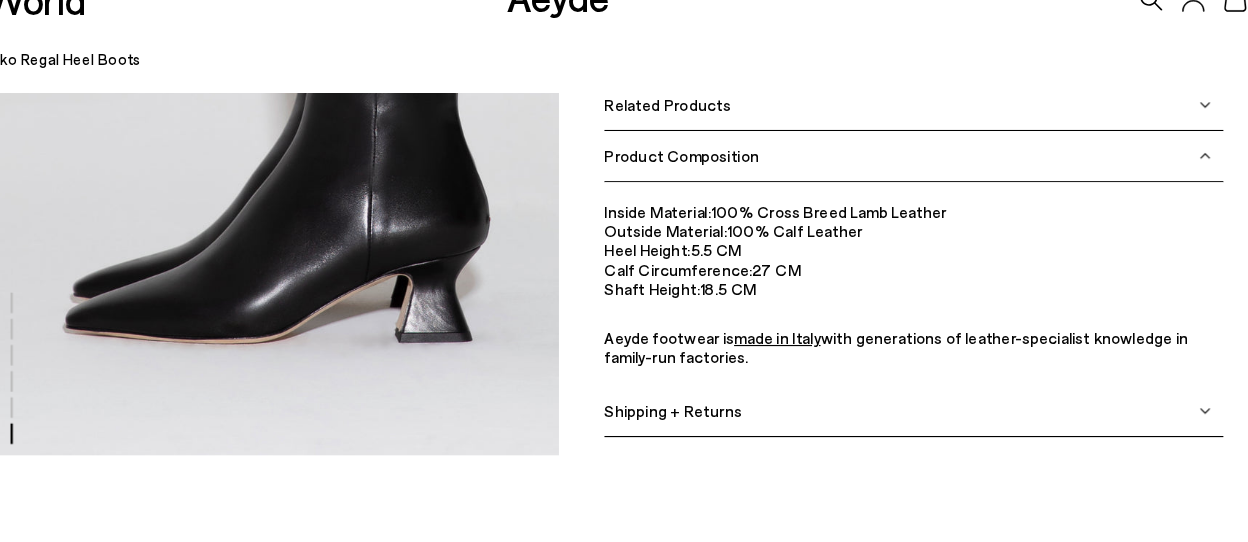 click on "Shipping + Returns" at bounding box center [936, 419] 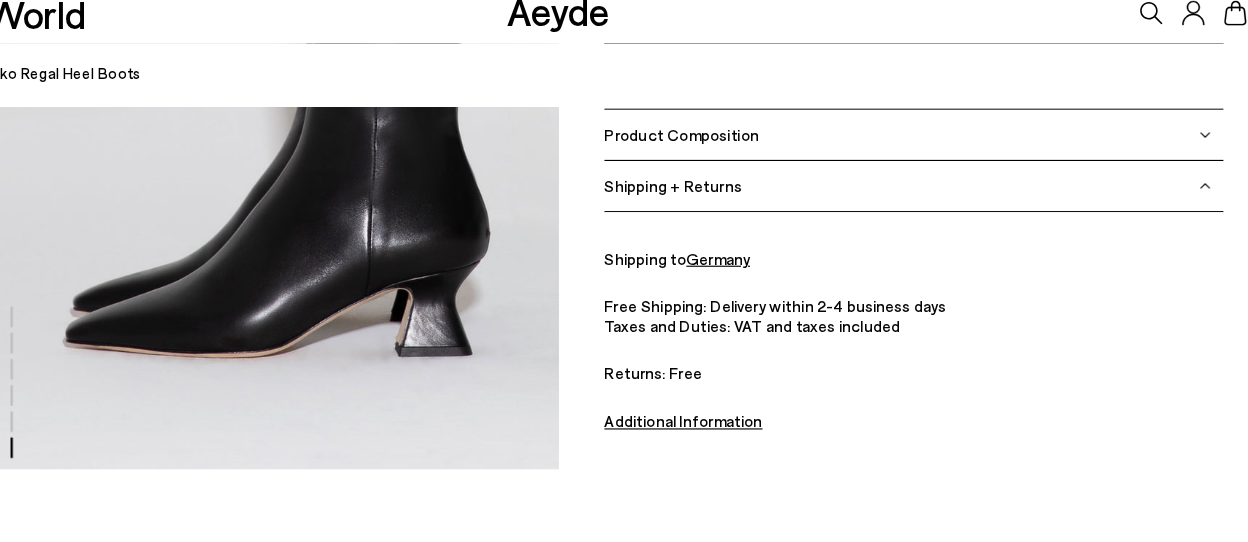 click on "Additional Information" at bounding box center [733, 415] 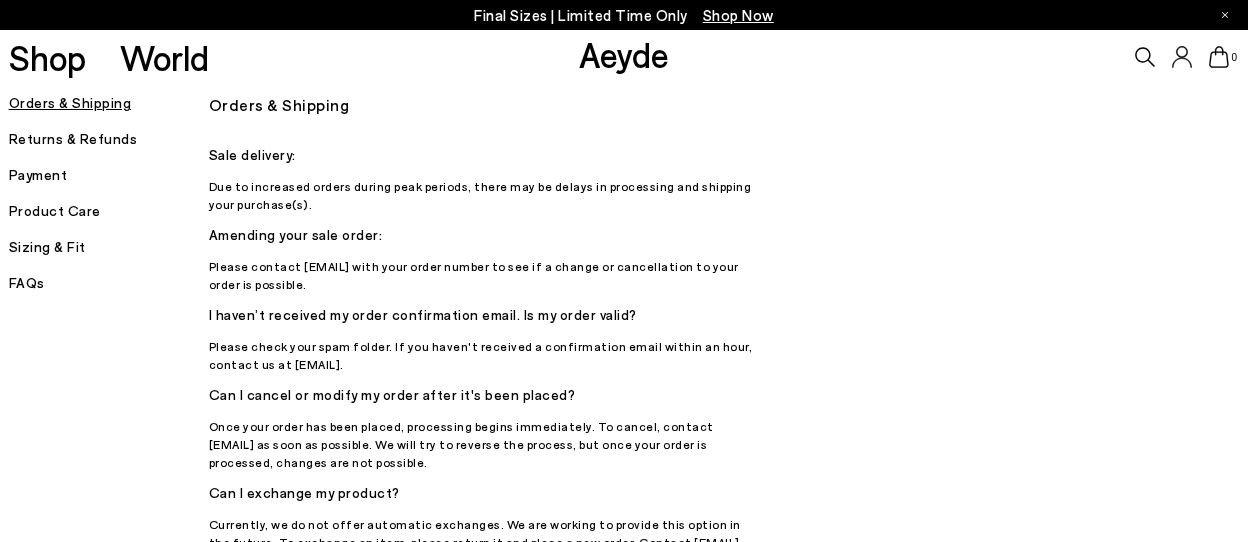 scroll, scrollTop: 0, scrollLeft: 0, axis: both 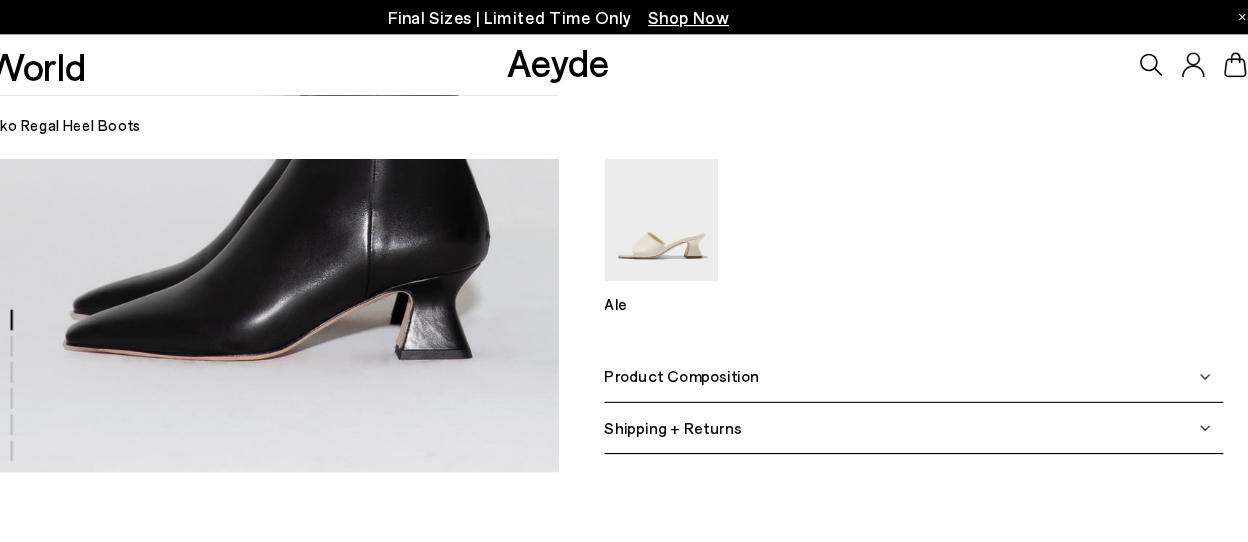 click on "Ale" at bounding box center (936, 203) 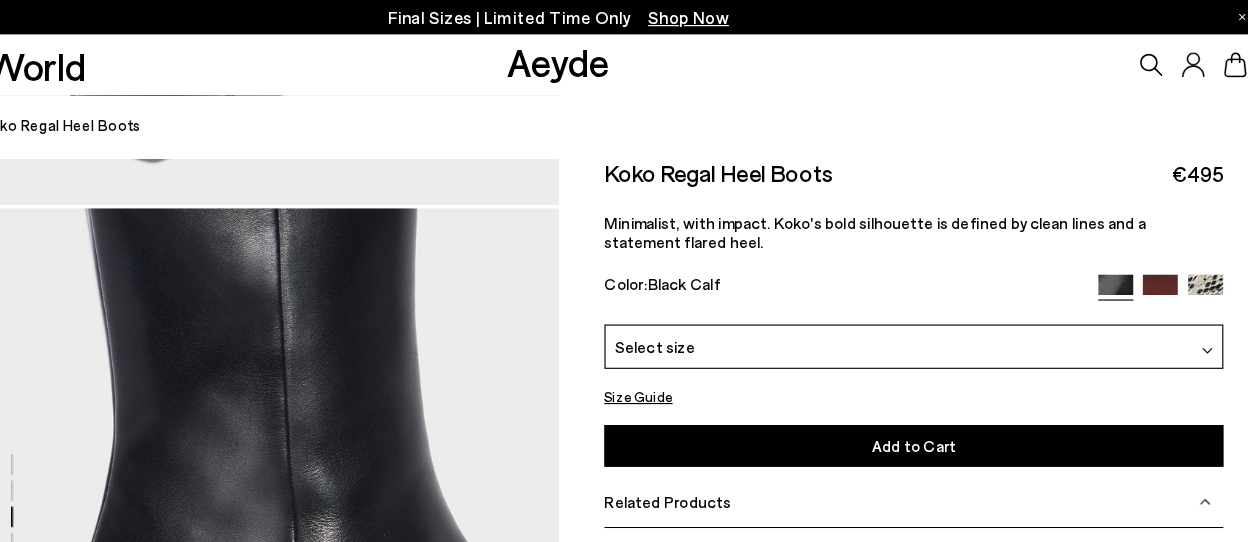scroll, scrollTop: 1932, scrollLeft: 0, axis: vertical 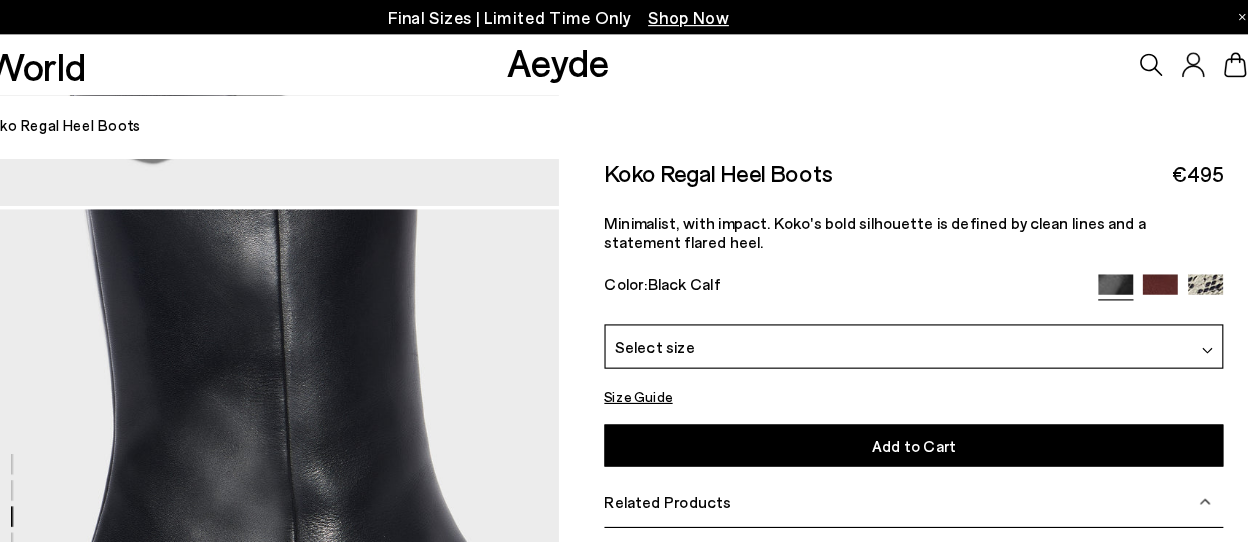 click on "Related Products" at bounding box center (936, 441) 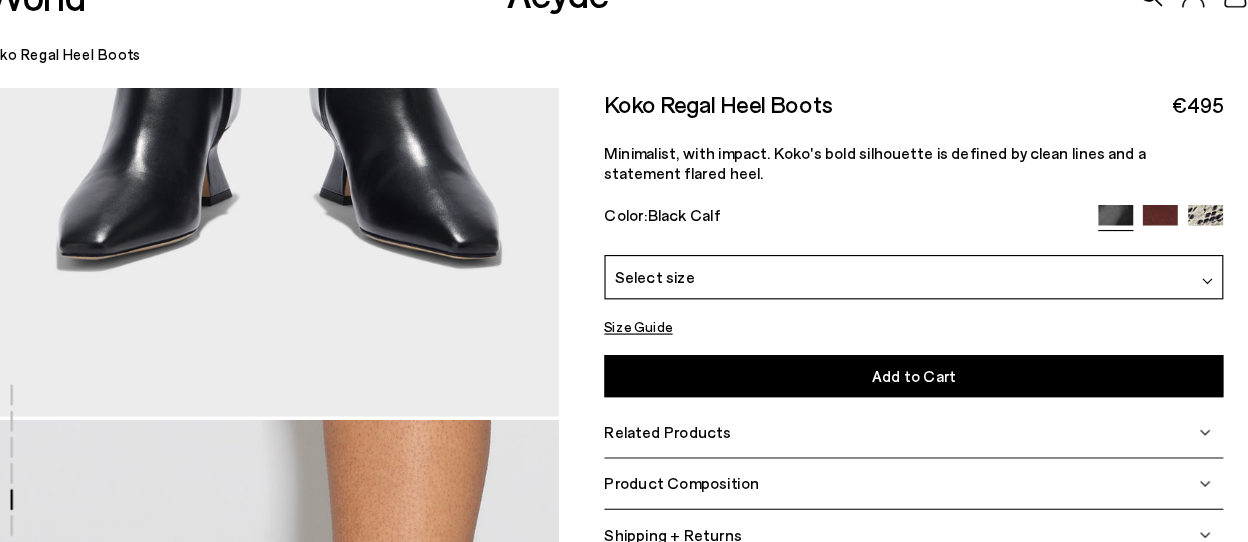 click on "Related Products" at bounding box center [936, 441] 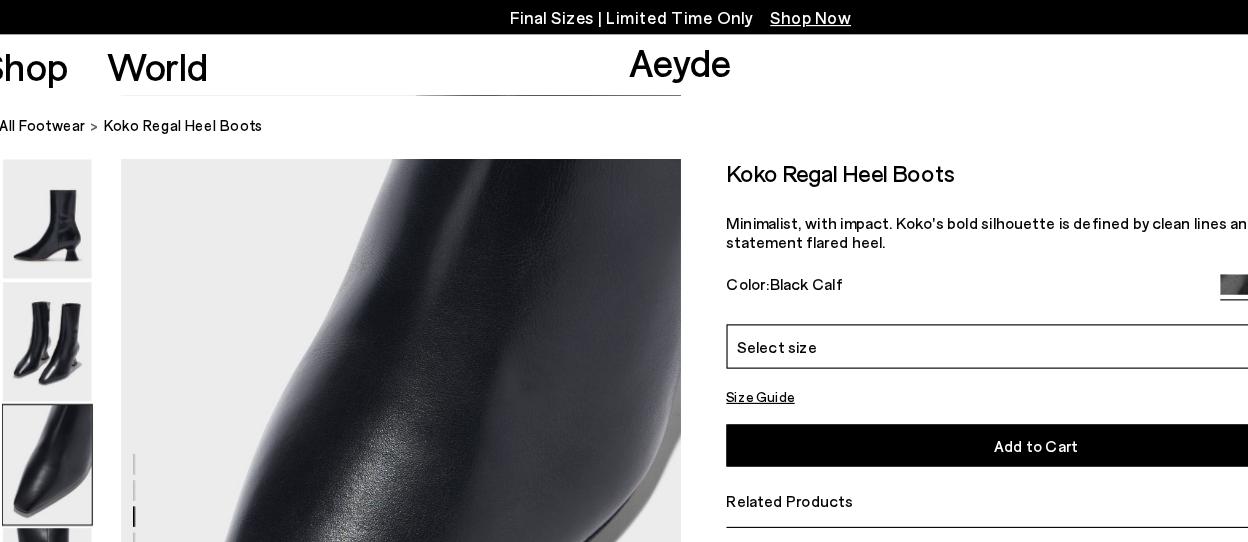 scroll, scrollTop: 1405, scrollLeft: 0, axis: vertical 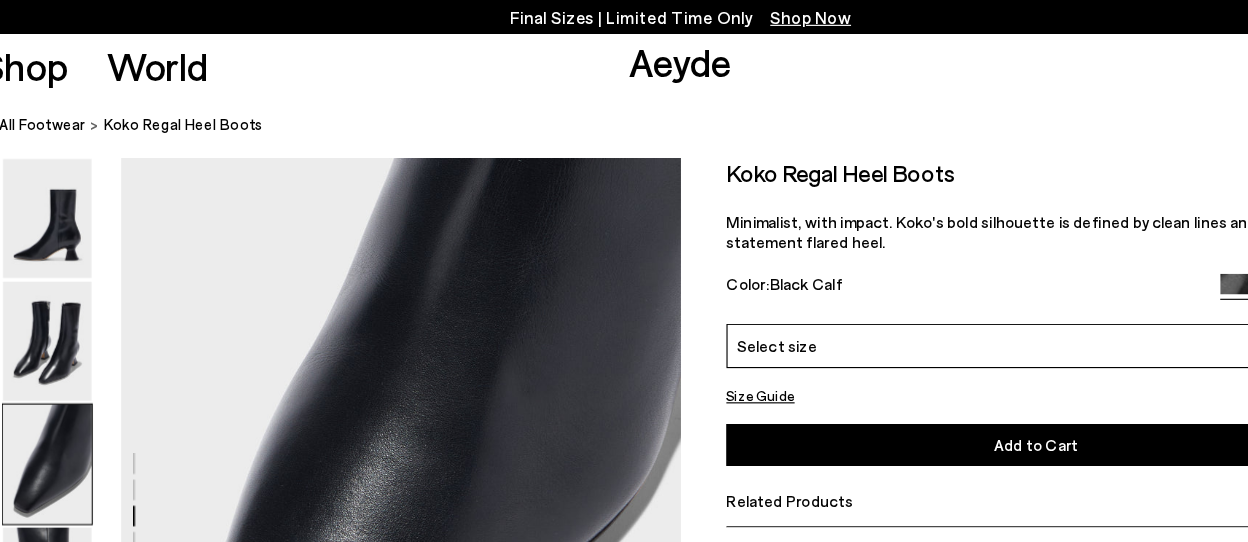 click on "Final Sizes | Limited Time Only
Shop Now" at bounding box center (624, 15) 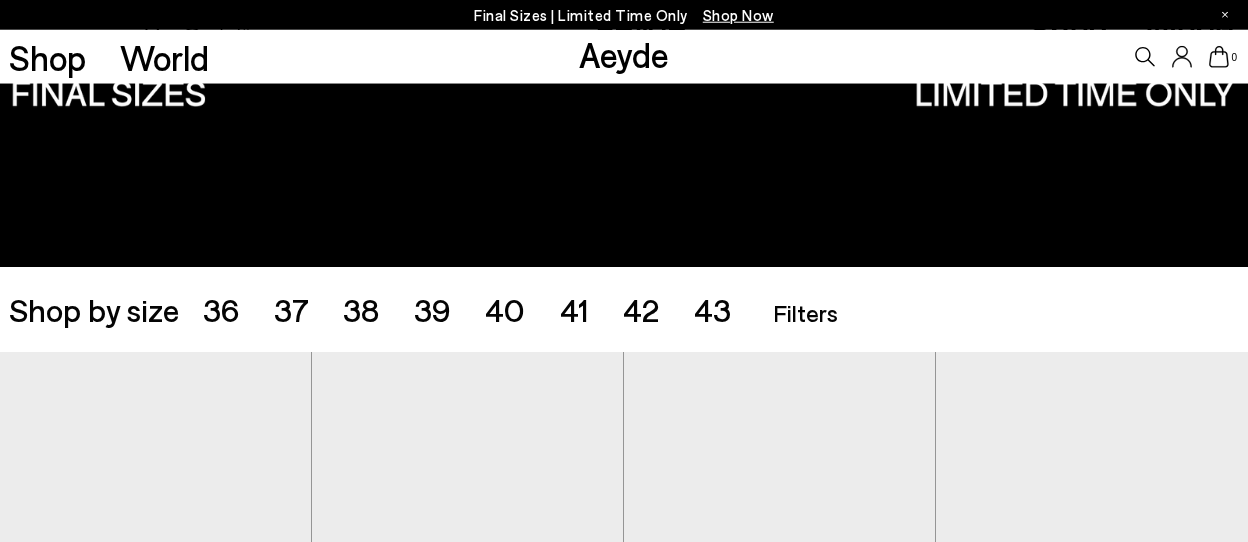 scroll, scrollTop: 159, scrollLeft: 0, axis: vertical 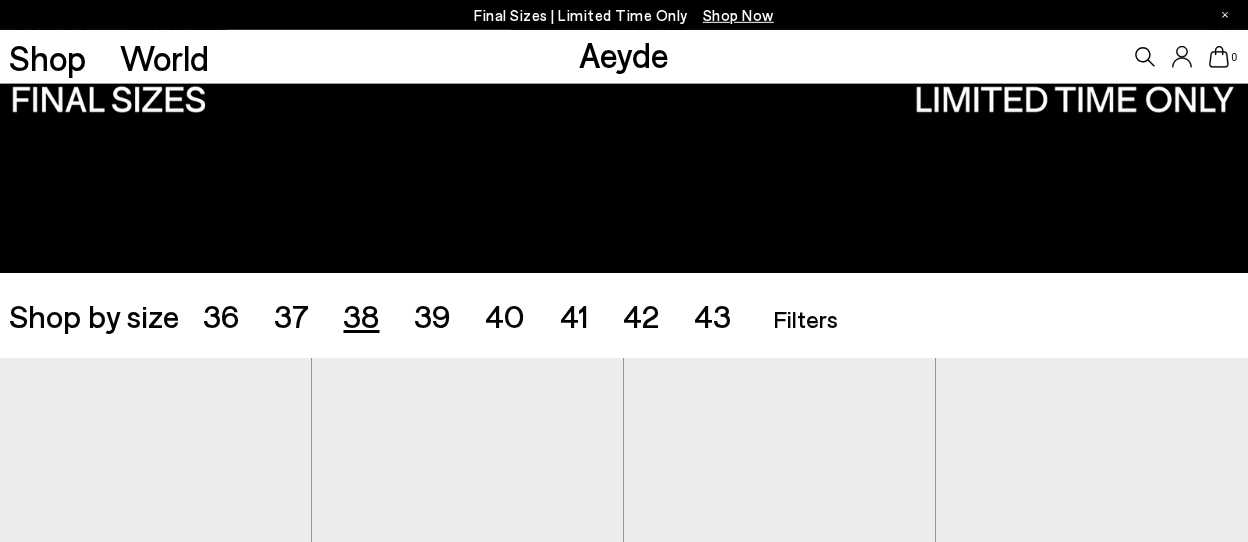 click on "38" at bounding box center [361, 315] 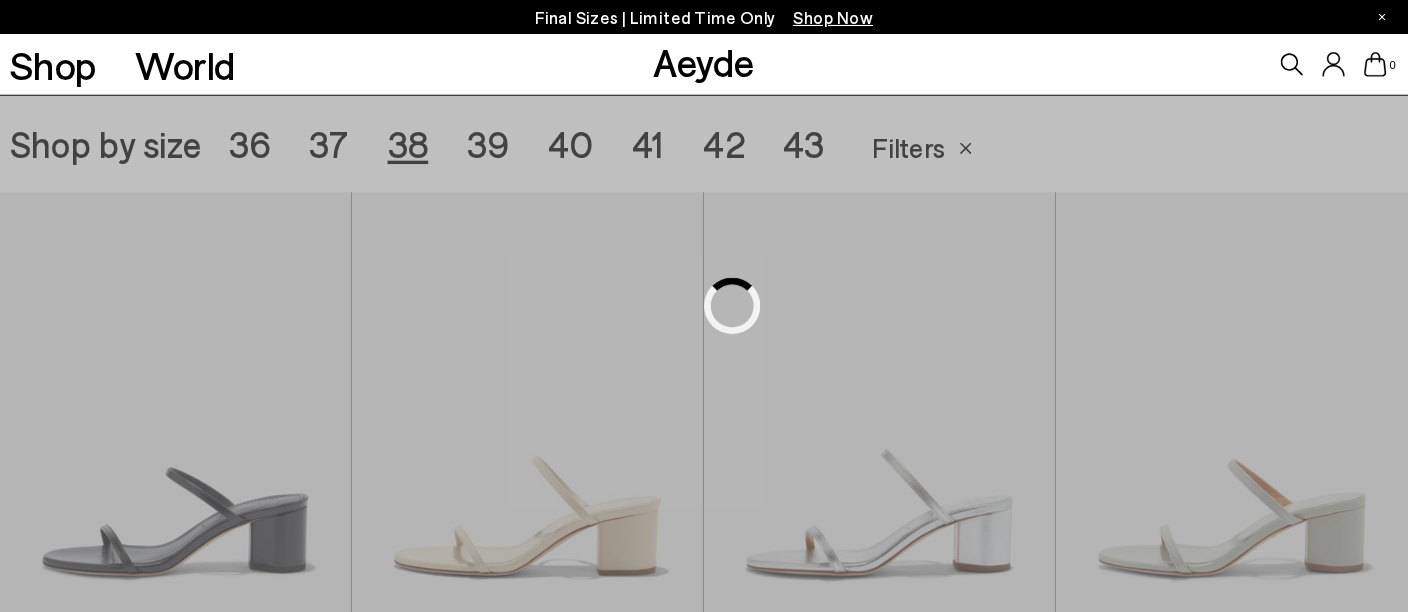 scroll, scrollTop: 347, scrollLeft: 0, axis: vertical 